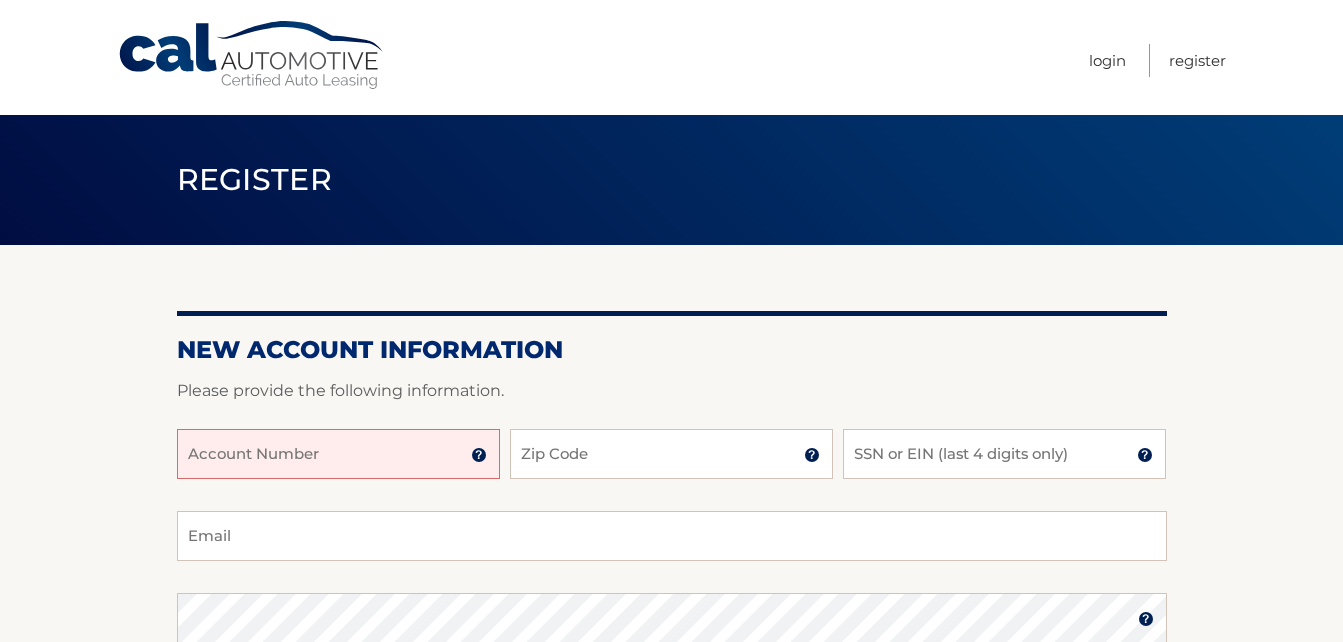 scroll, scrollTop: 0, scrollLeft: 0, axis: both 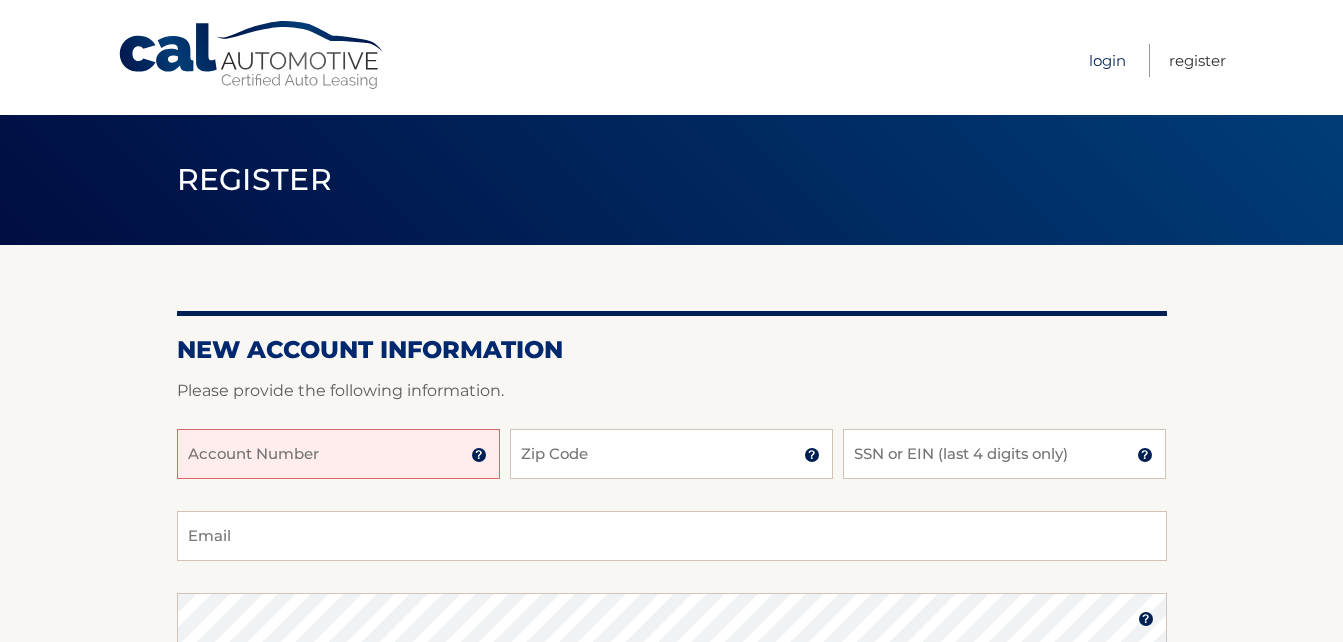 click on "Login" at bounding box center [1107, 60] 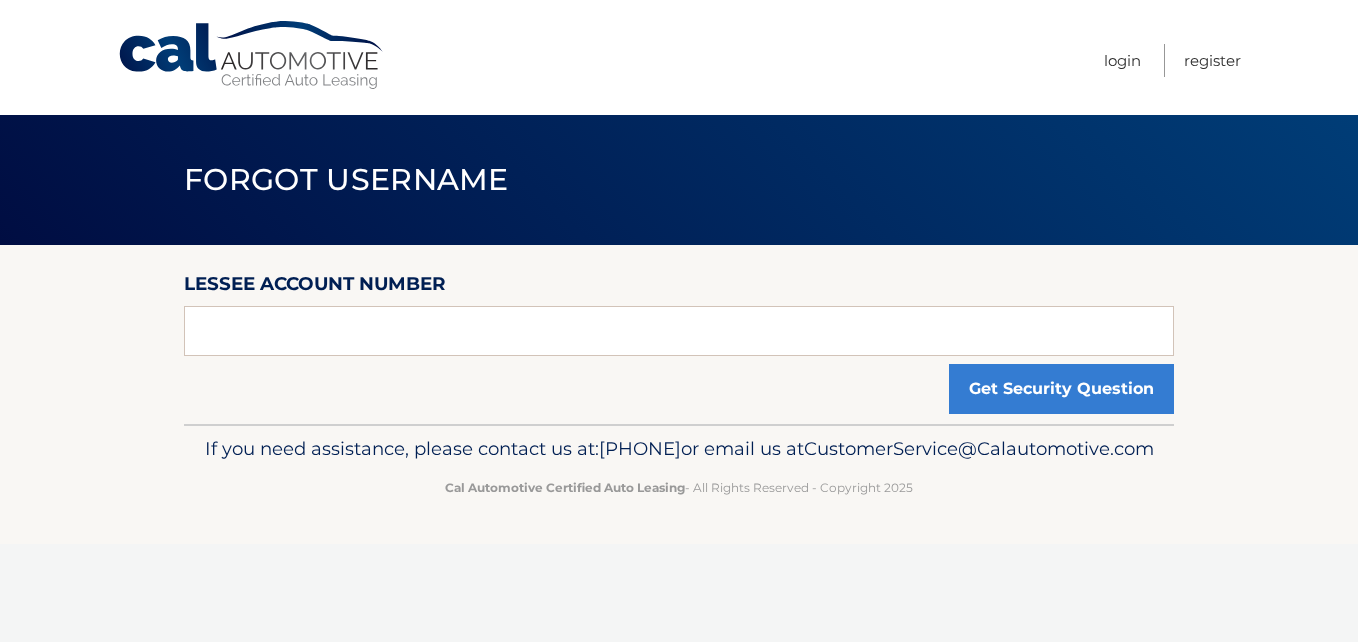 scroll, scrollTop: 0, scrollLeft: 0, axis: both 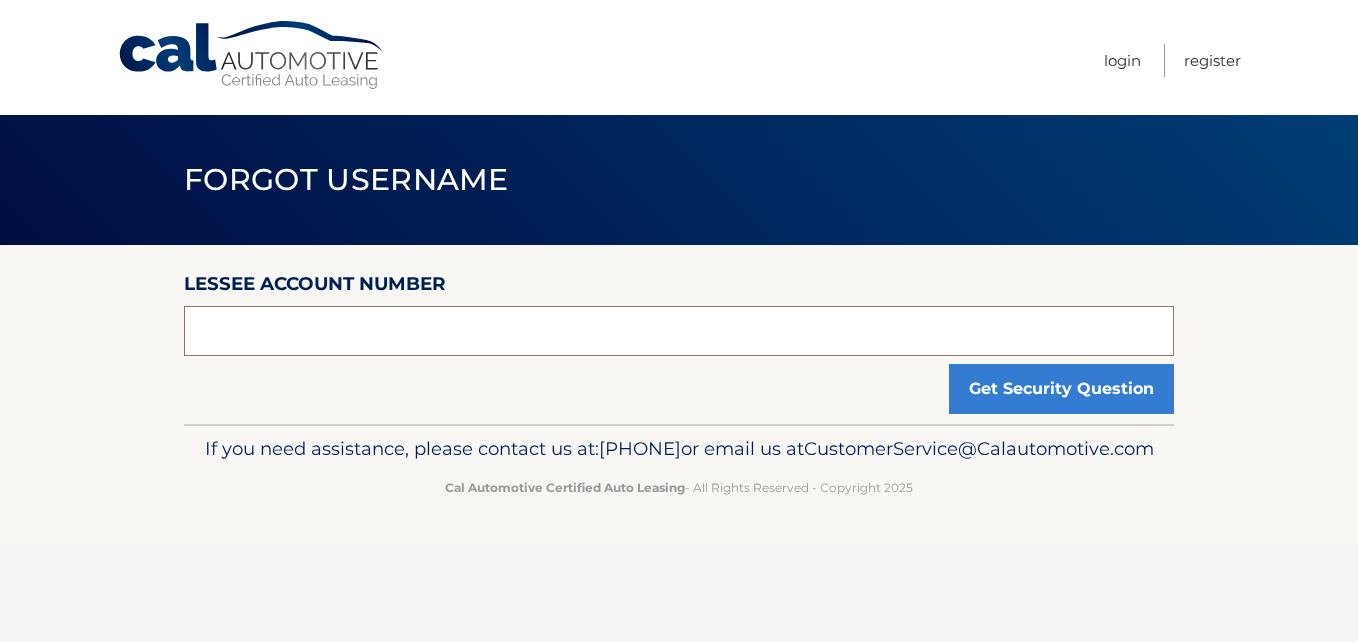 click at bounding box center [679, 331] 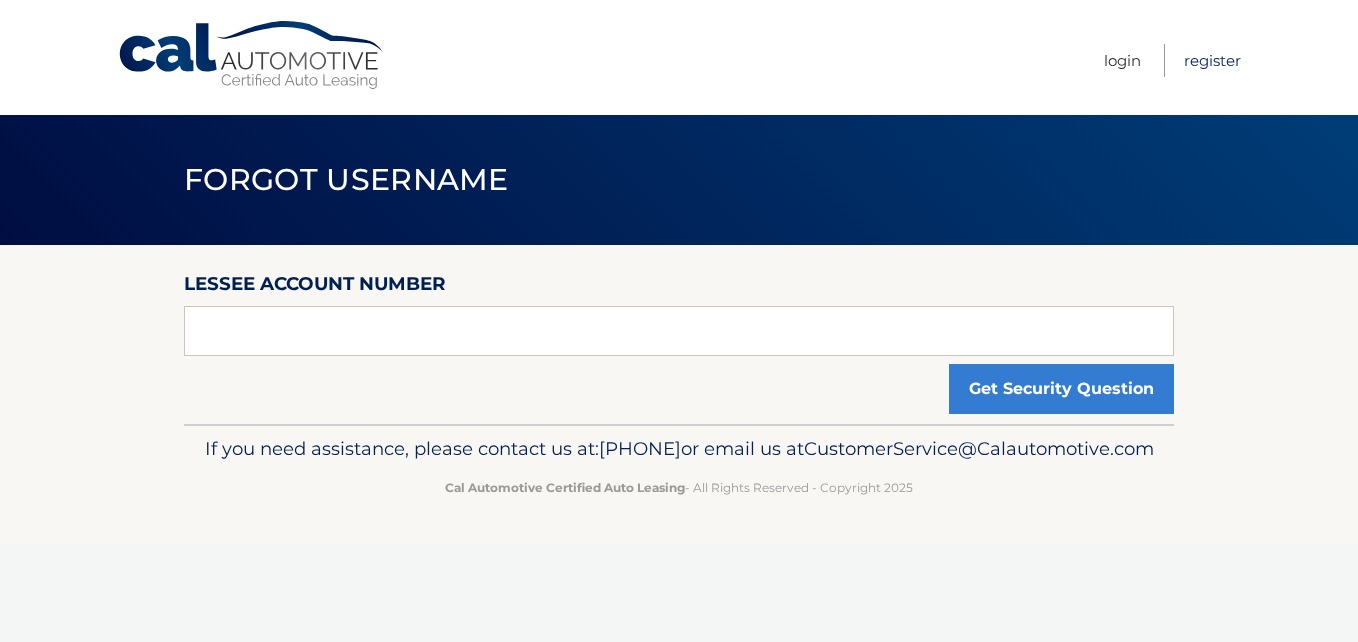 click on "Register" at bounding box center (1212, 60) 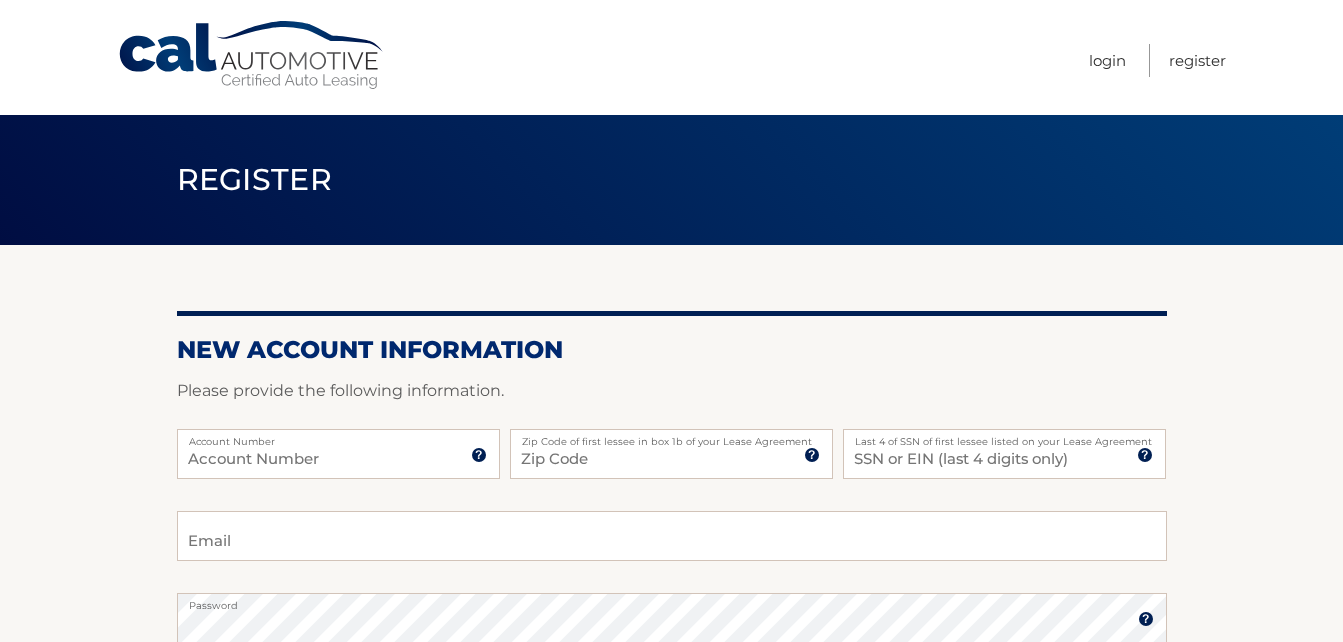scroll, scrollTop: 0, scrollLeft: 0, axis: both 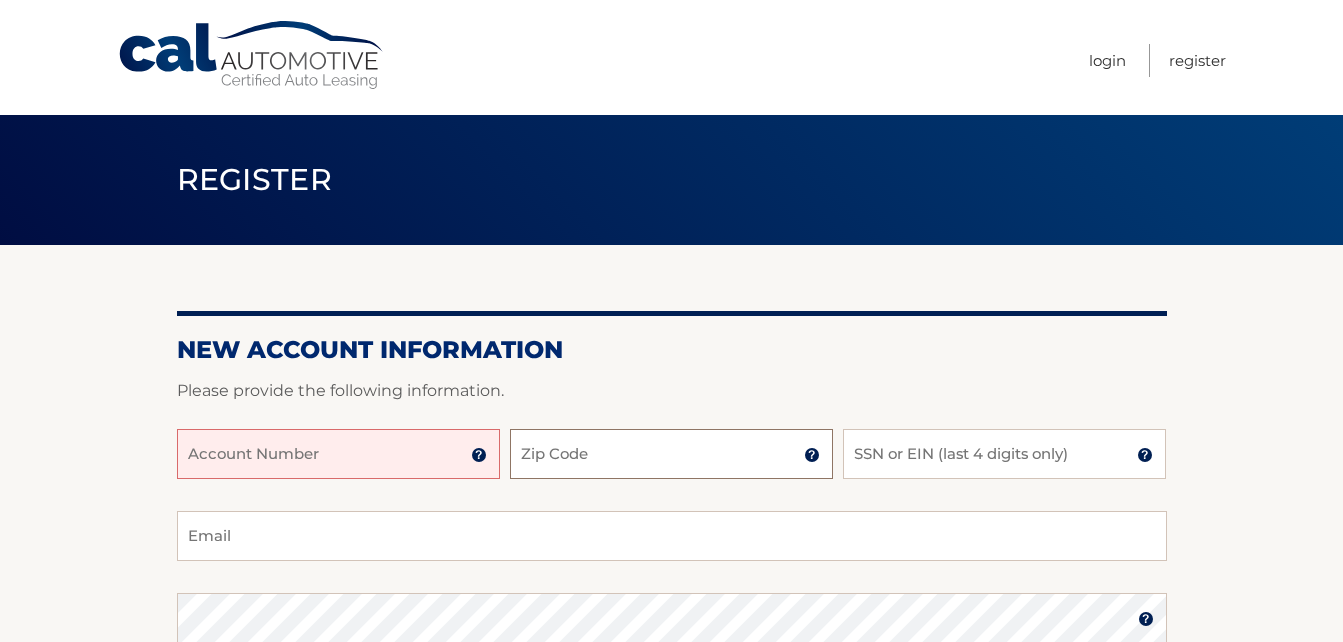 click on "Zip Code" at bounding box center [671, 454] 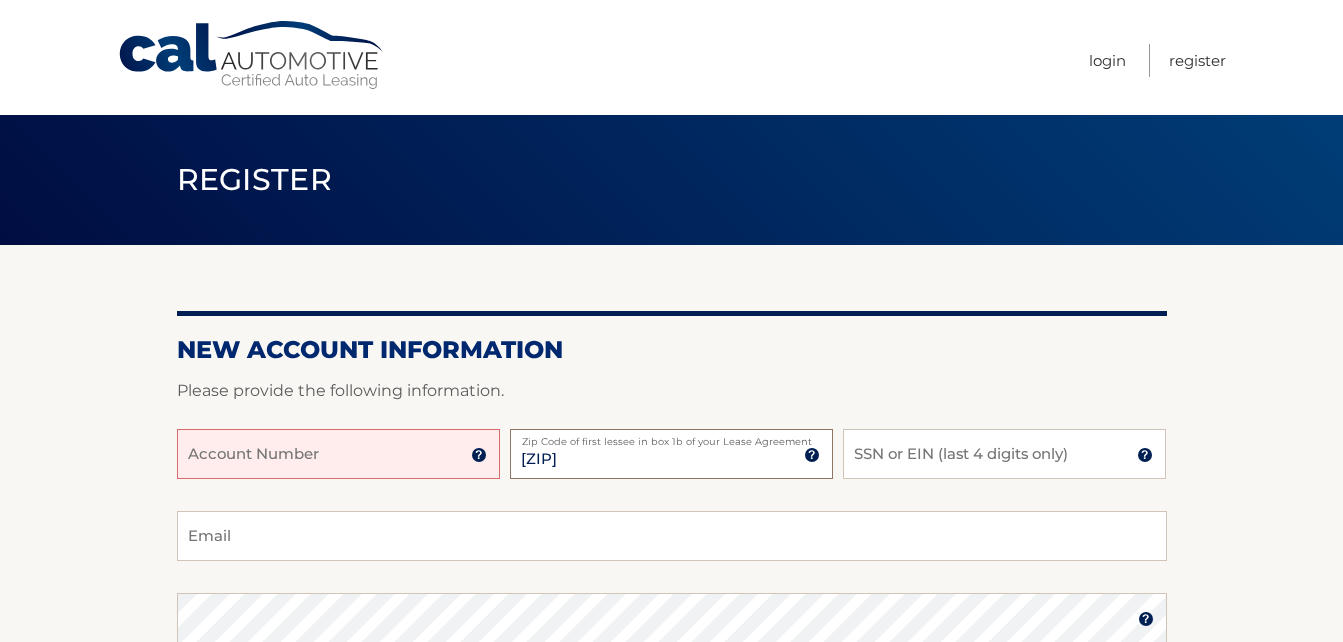 type on "10704" 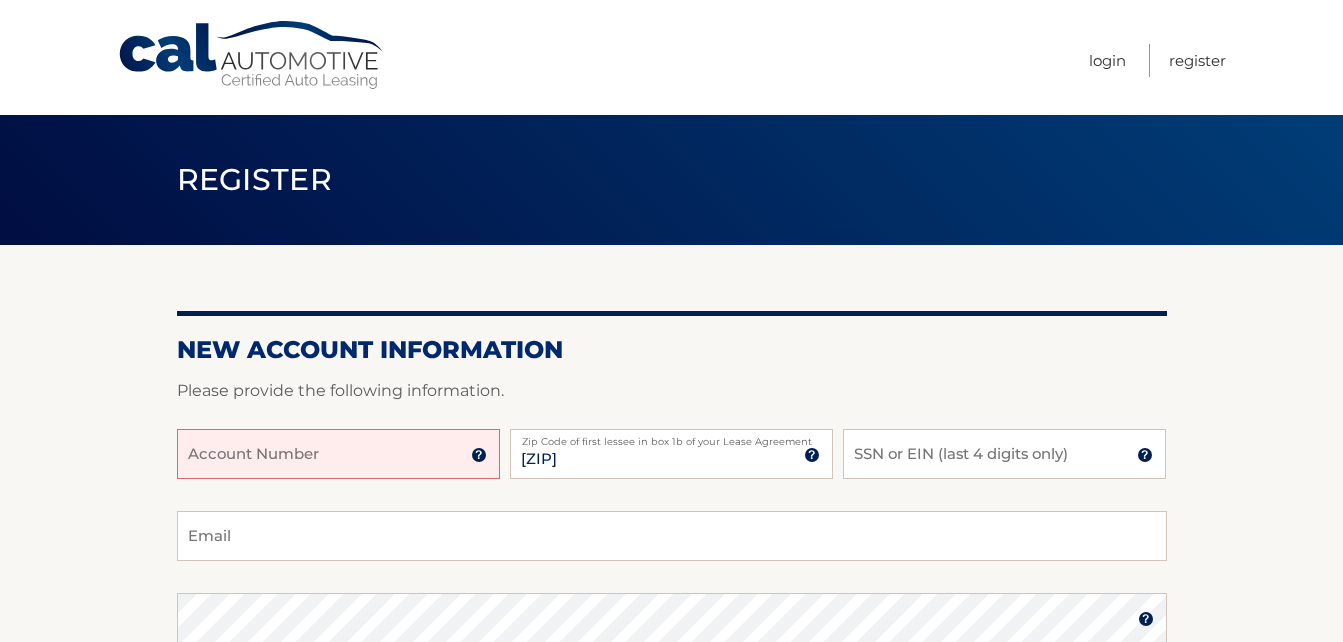 drag, startPoint x: 918, startPoint y: 466, endPoint x: 1222, endPoint y: 502, distance: 306.12415 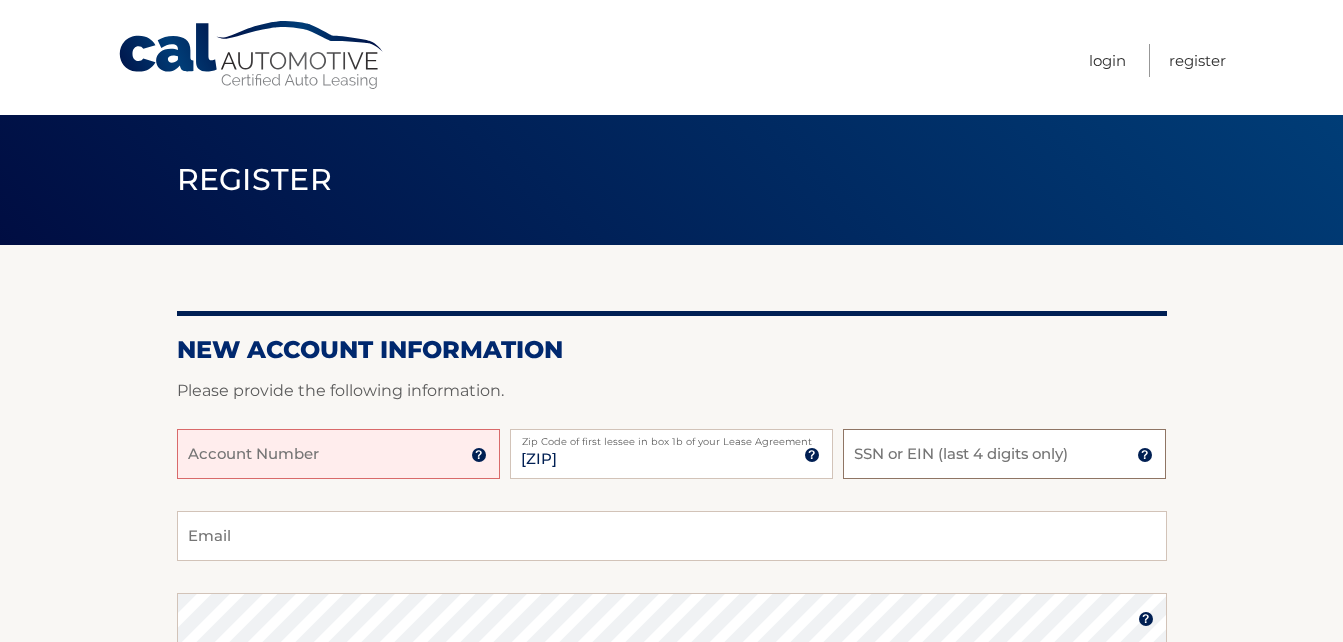 click on "SSN or EIN (last 4 digits only)" at bounding box center (1004, 454) 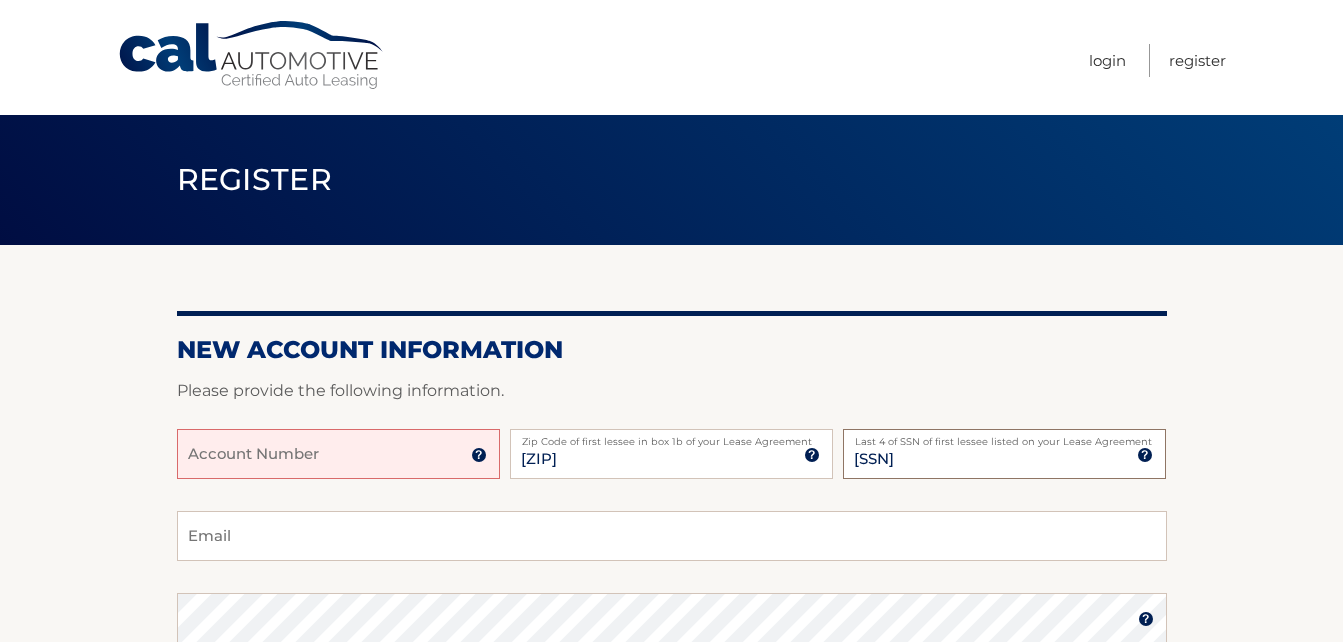 type on "8325" 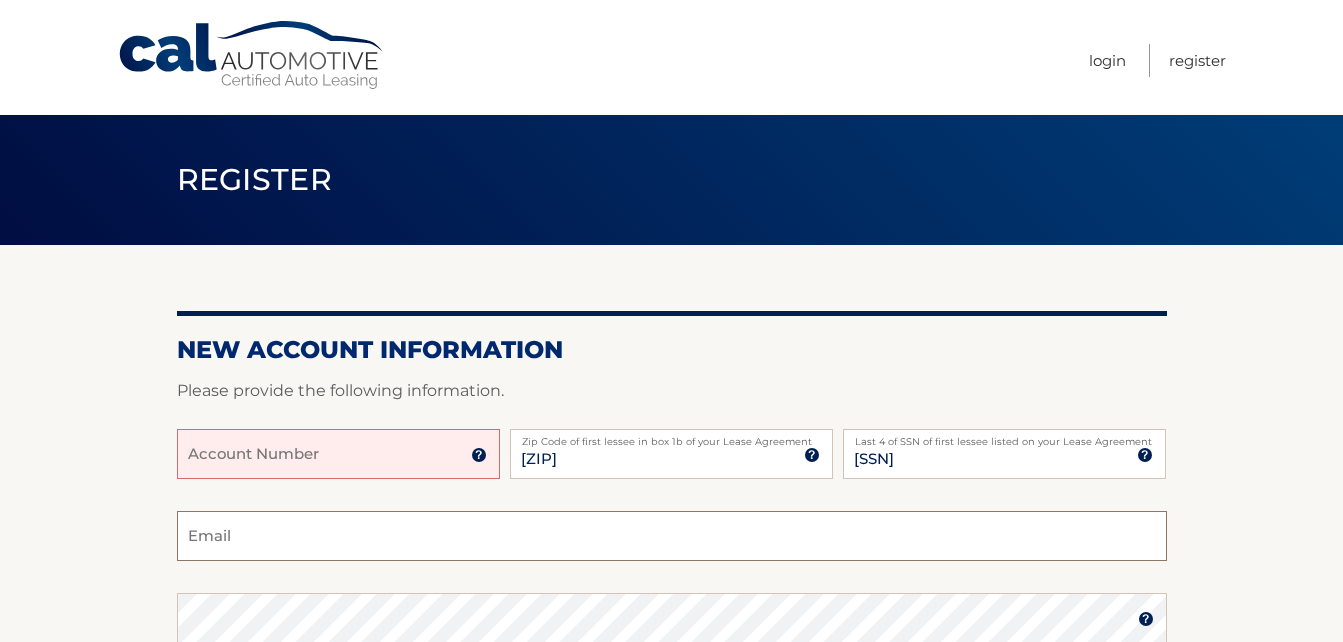 click on "Email" at bounding box center [672, 536] 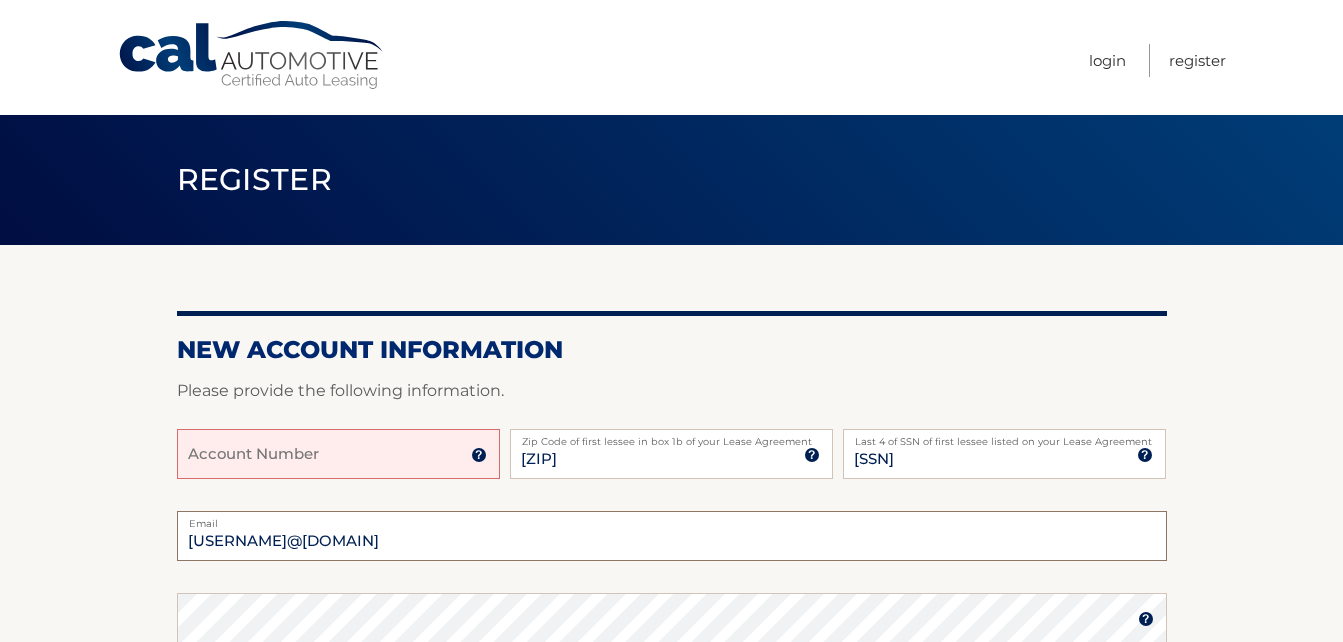 type on "[EMAIL]" 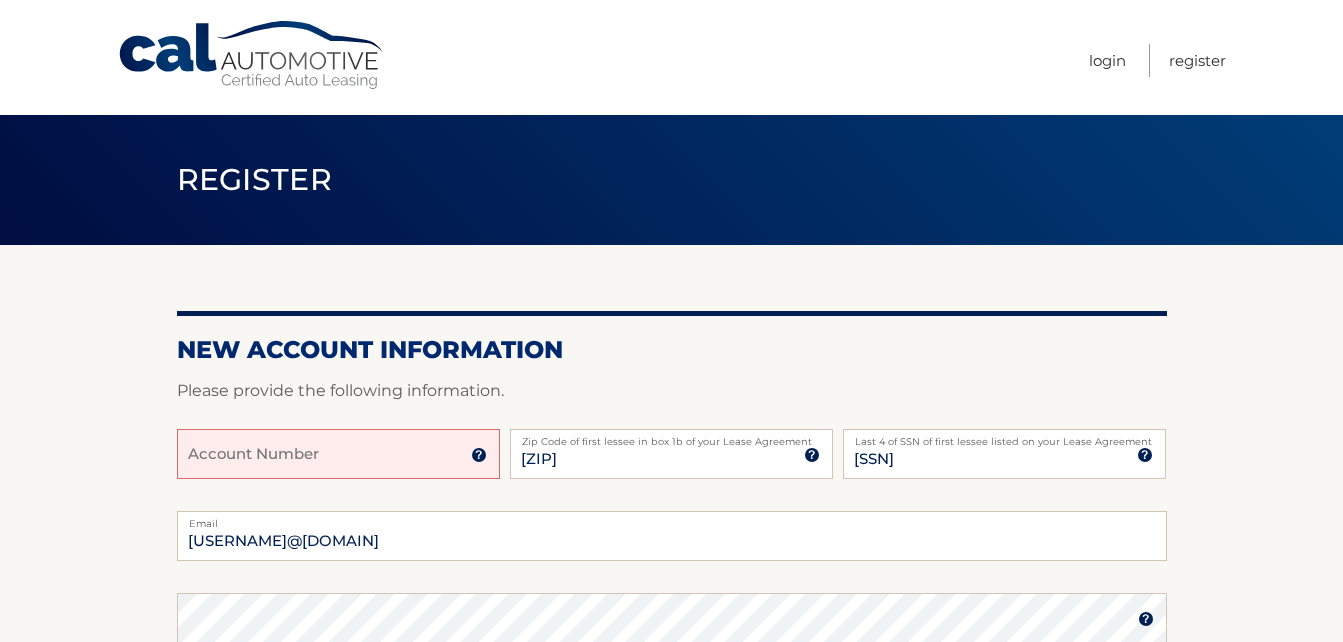 drag, startPoint x: 1347, startPoint y: 629, endPoint x: 979, endPoint y: 567, distance: 373.18628 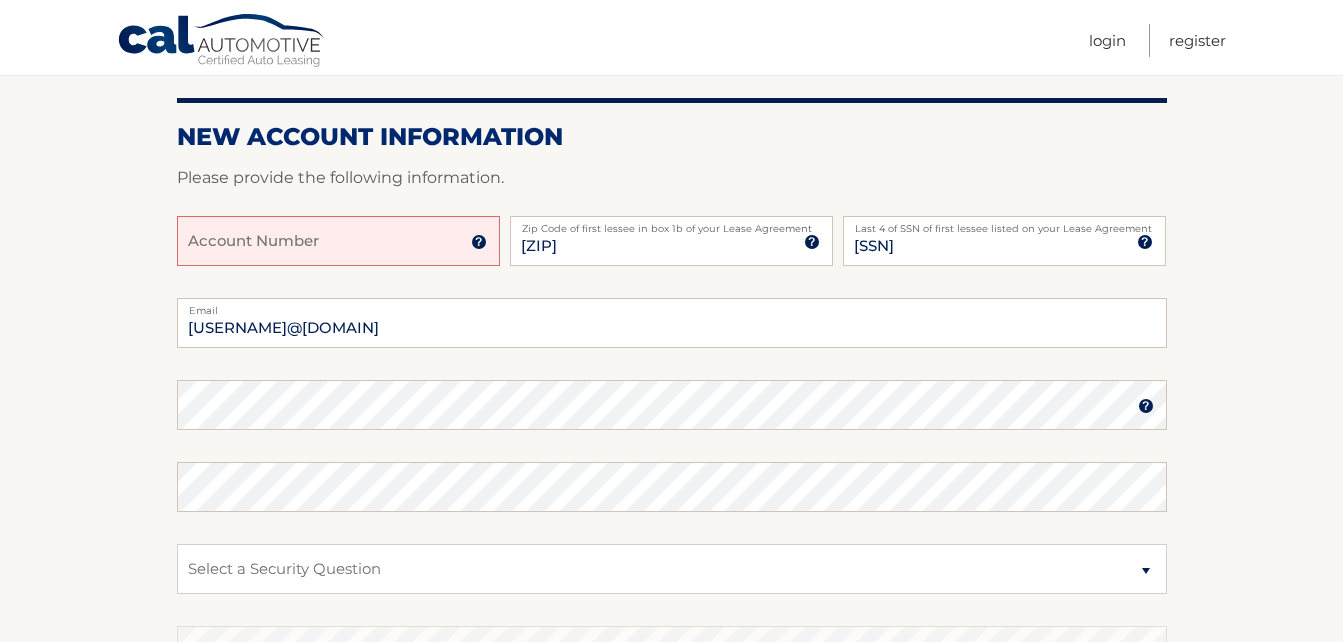 scroll, scrollTop: 226, scrollLeft: 0, axis: vertical 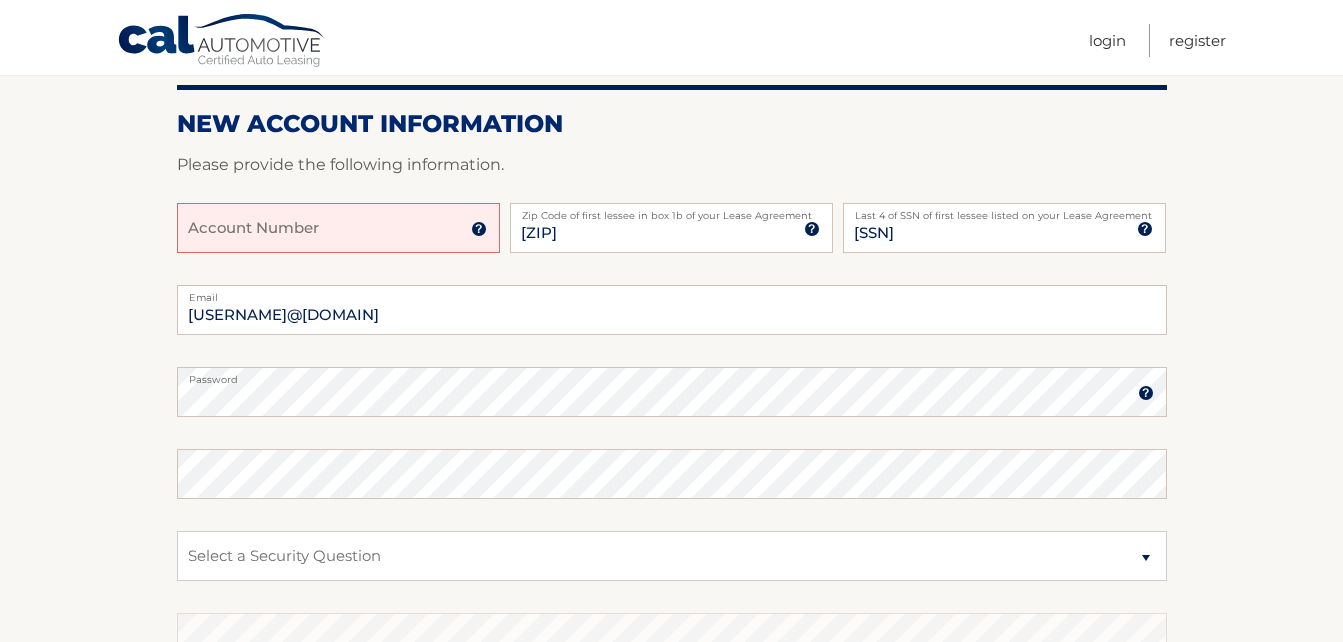 click on "Account Number" at bounding box center [338, 228] 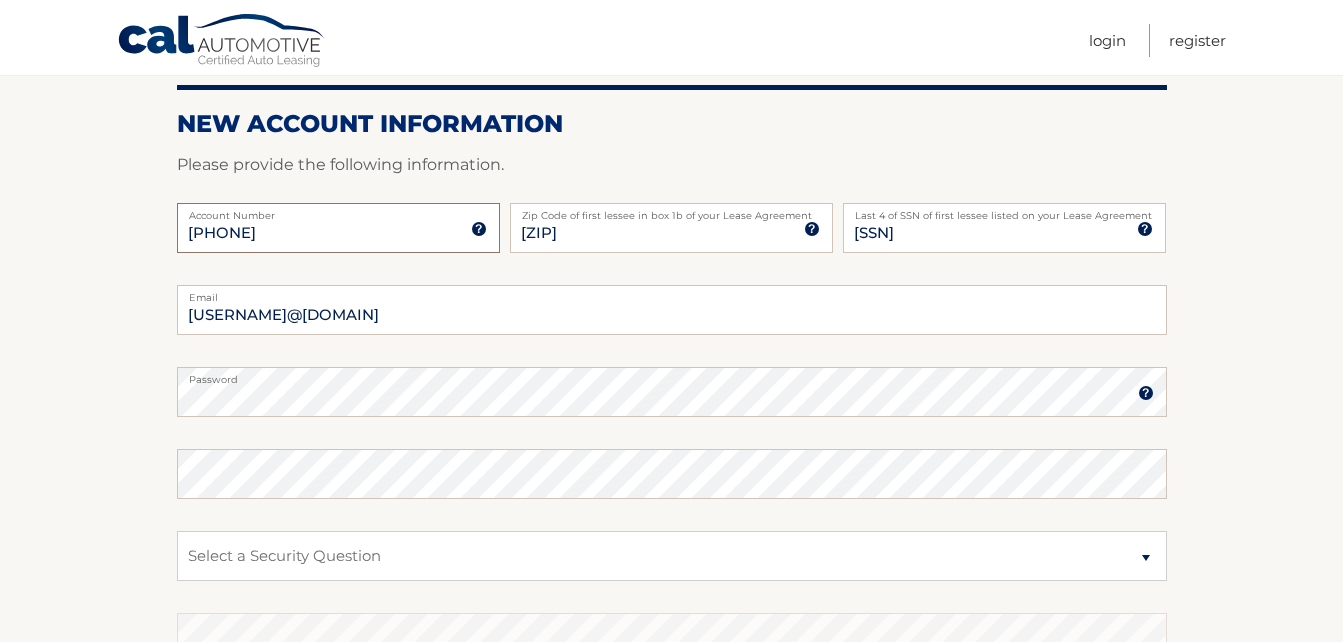 type on "[ACCOUNT_NUMBER]" 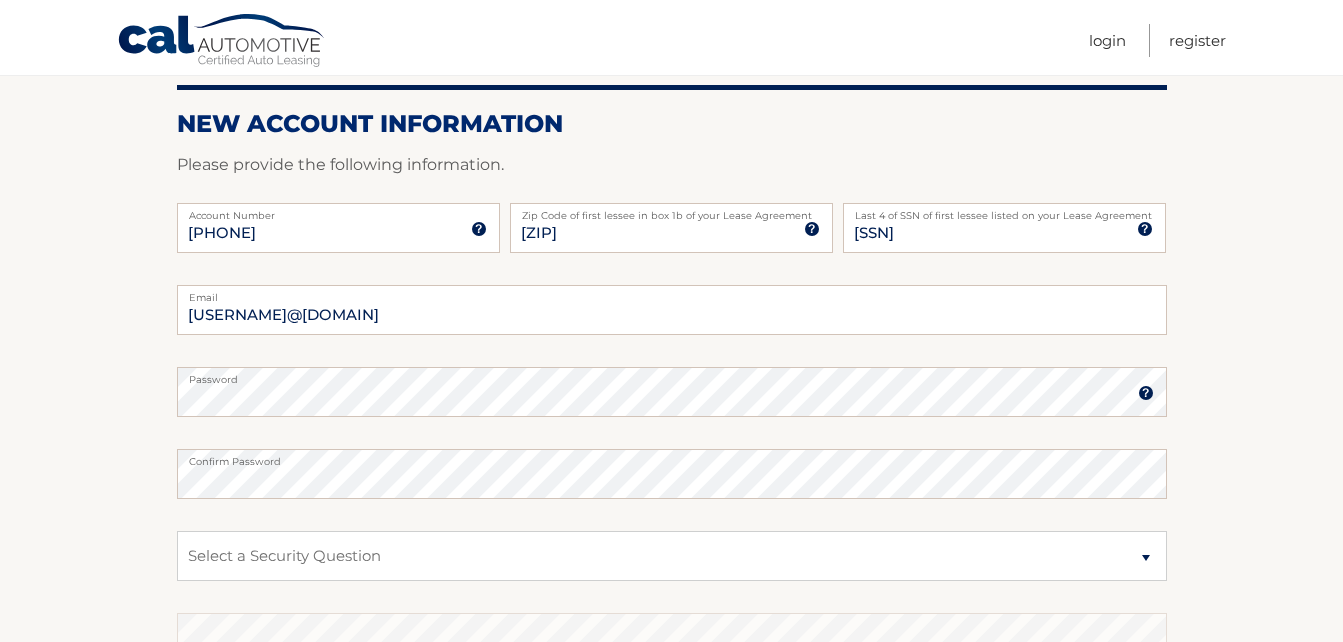 drag, startPoint x: 1349, startPoint y: 627, endPoint x: 943, endPoint y: 587, distance: 407.9657 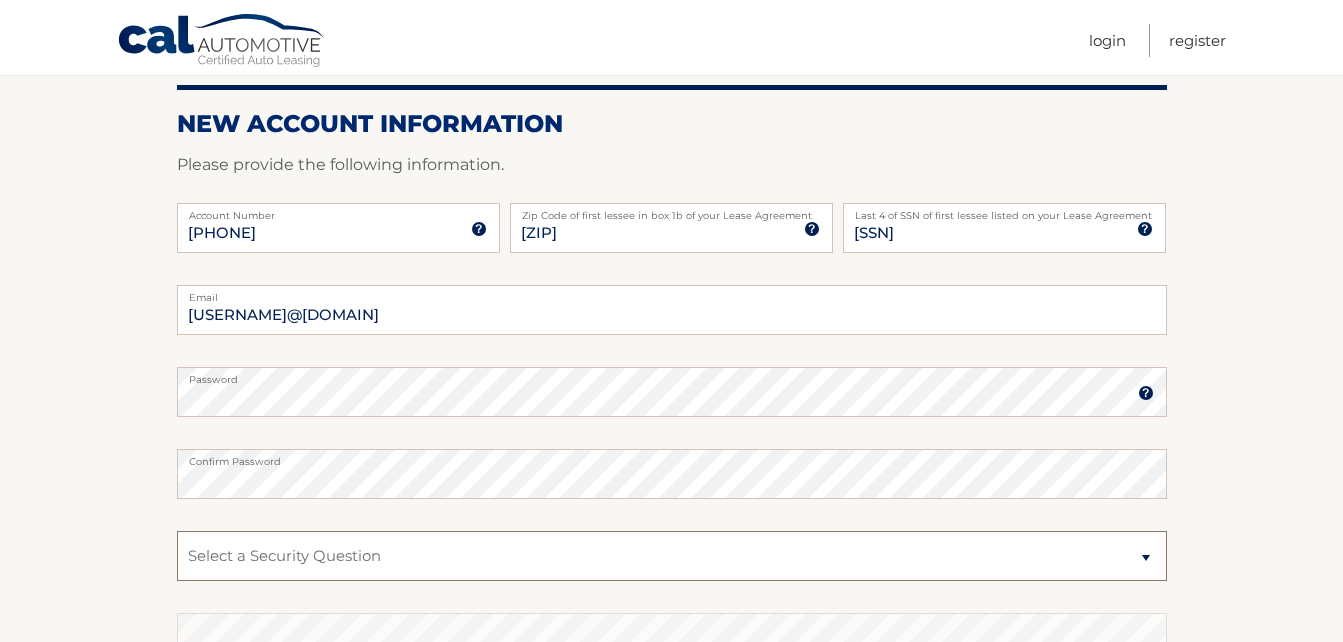 click on "Select a Security Question
What was the name of your elementary school?
What is your mother’s maiden name?
What street did you live on in the third grade?
In what city or town was your first job?
What was your childhood phone number including area code? (e.g., 000-000-0000)" at bounding box center (672, 556) 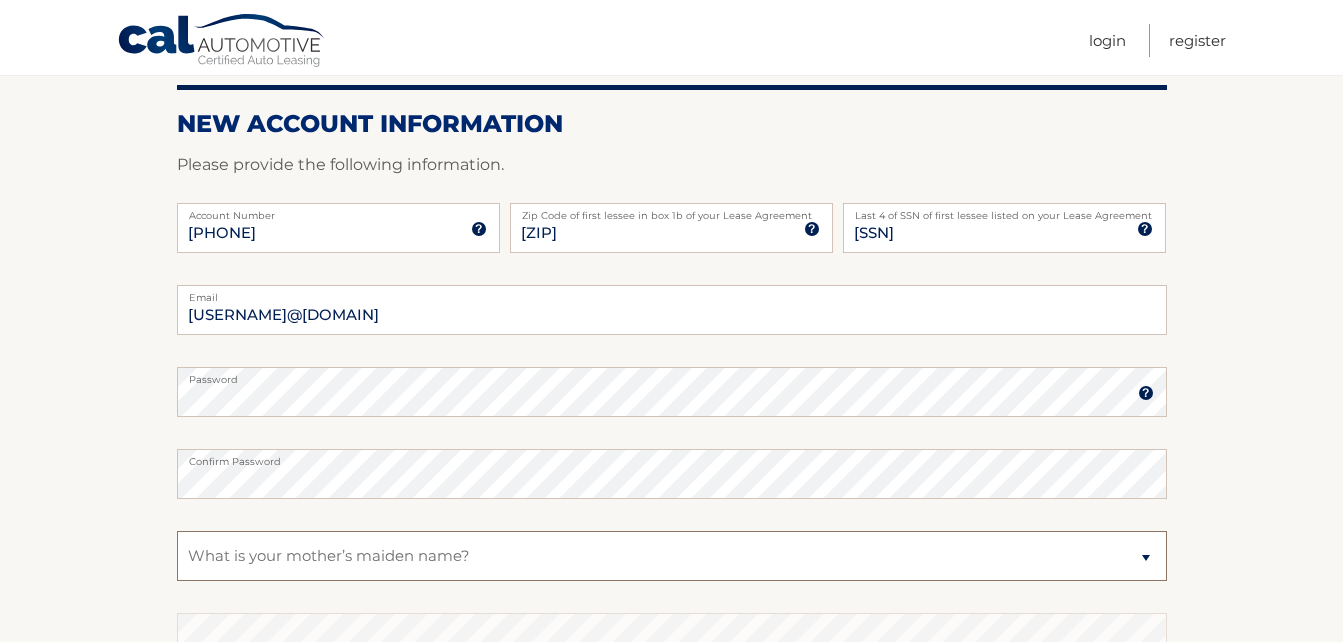 click on "Select a Security Question
What was the name of your elementary school?
What is your mother’s maiden name?
What street did you live on in the third grade?
In what city or town was your first job?
What was your childhood phone number including area code? (e.g., 000-000-0000)" at bounding box center [672, 556] 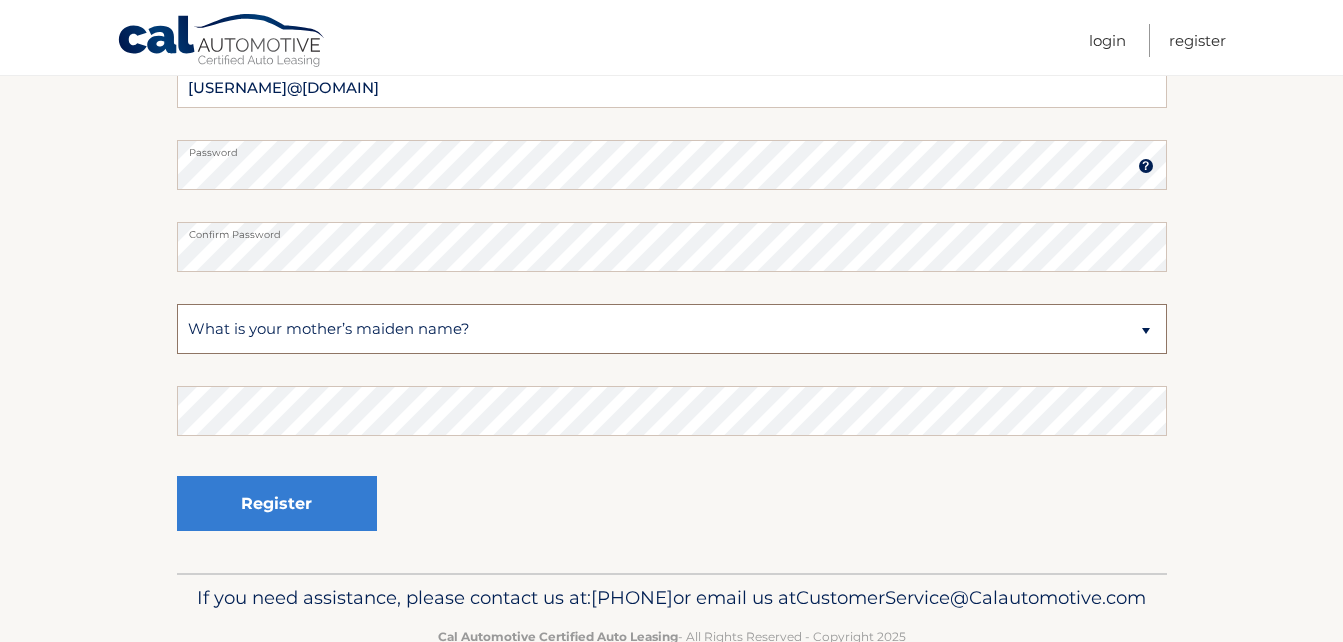 scroll, scrollTop: 507, scrollLeft: 0, axis: vertical 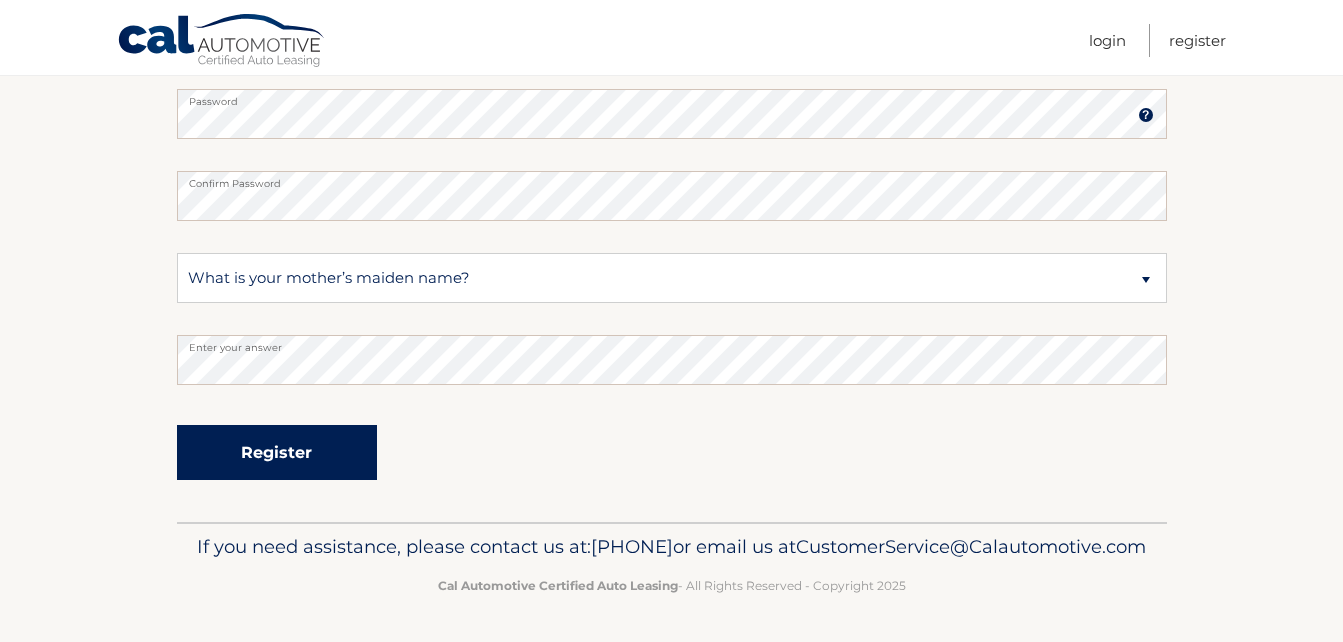 click on "Register" at bounding box center [277, 452] 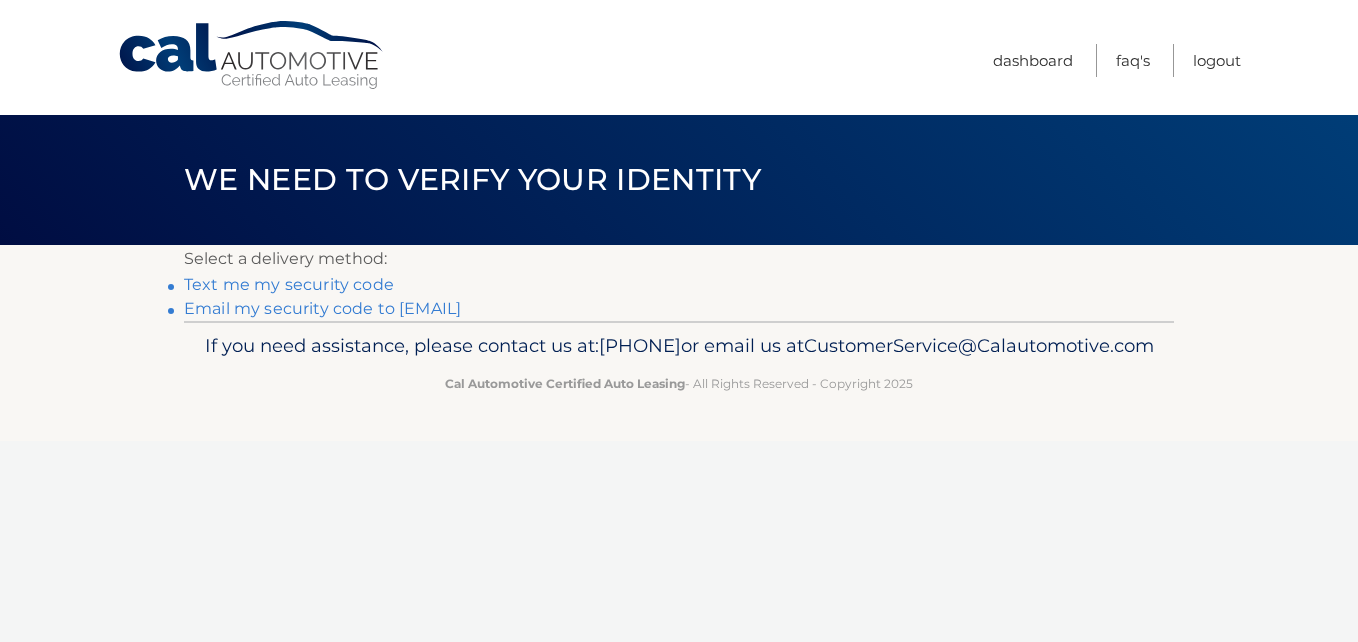 scroll, scrollTop: 0, scrollLeft: 0, axis: both 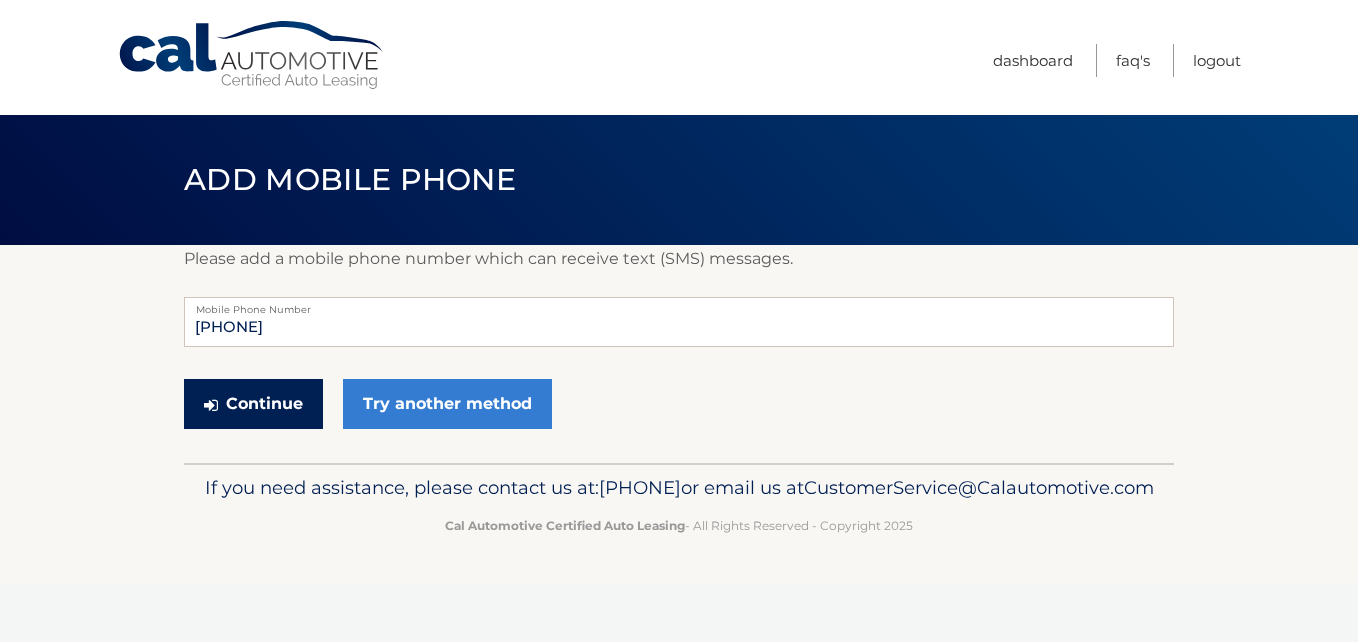 click on "Continue" at bounding box center (253, 404) 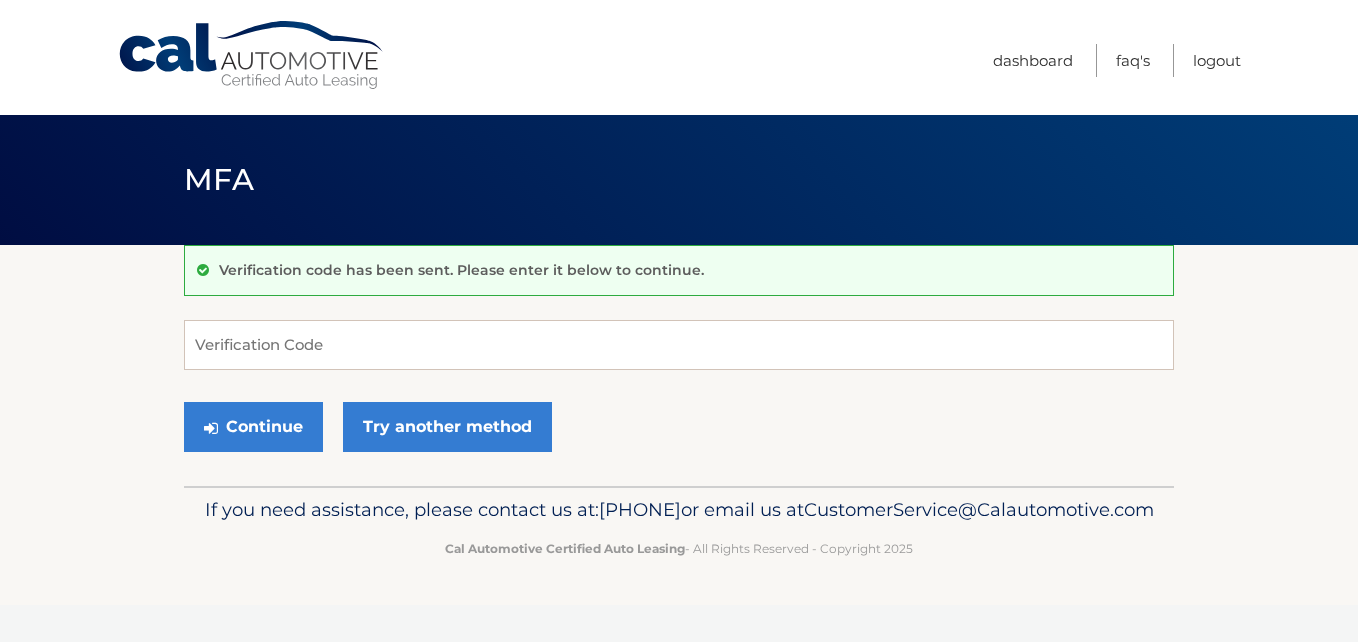 scroll, scrollTop: 0, scrollLeft: 0, axis: both 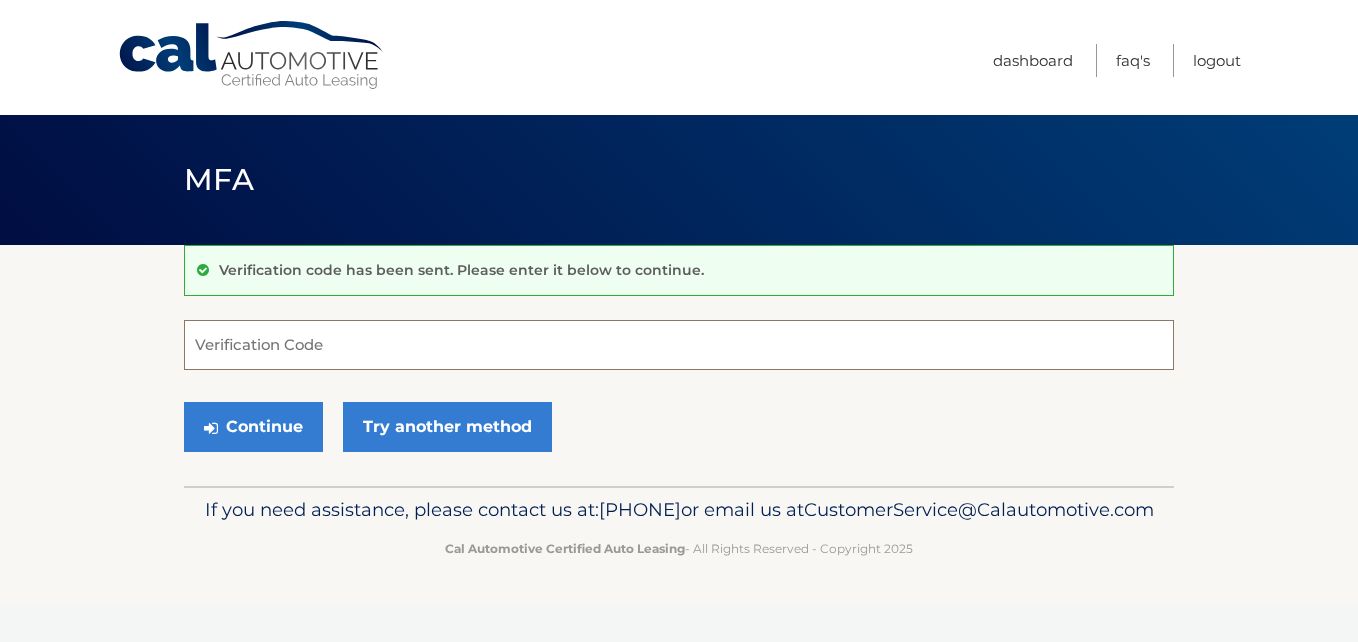 click on "Verification Code" at bounding box center [679, 345] 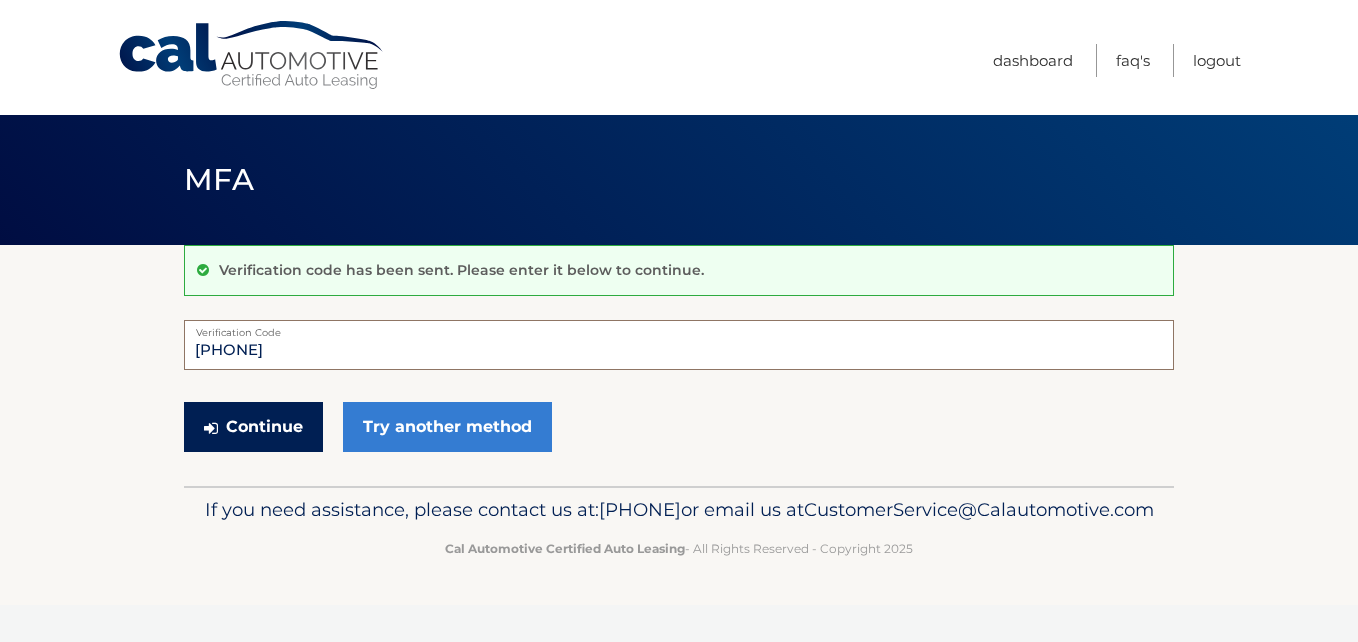 type on "[PHONE]" 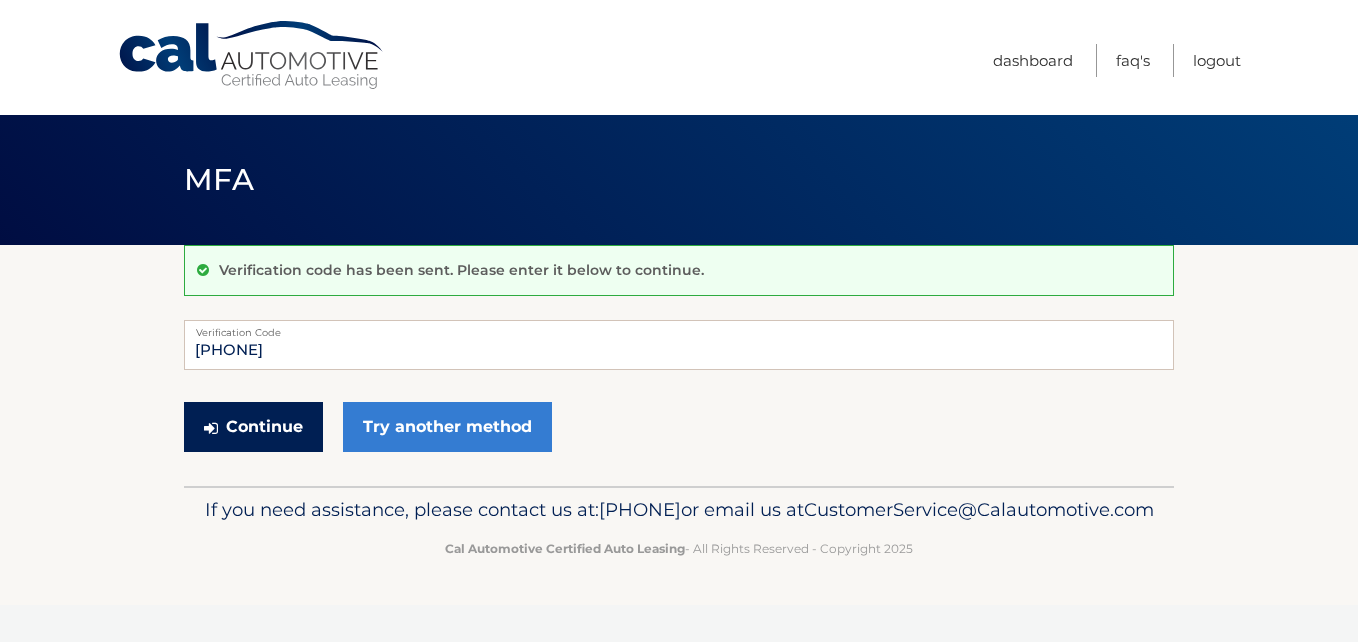 click on "Continue" at bounding box center [253, 427] 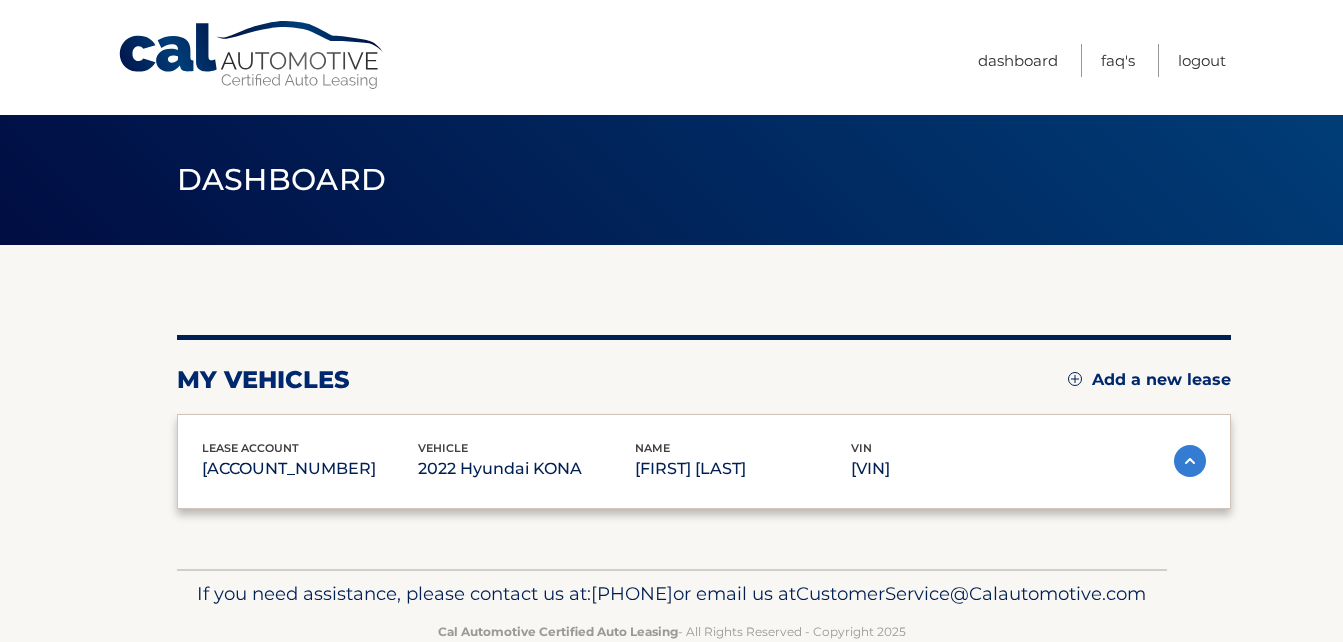 scroll, scrollTop: 0, scrollLeft: 0, axis: both 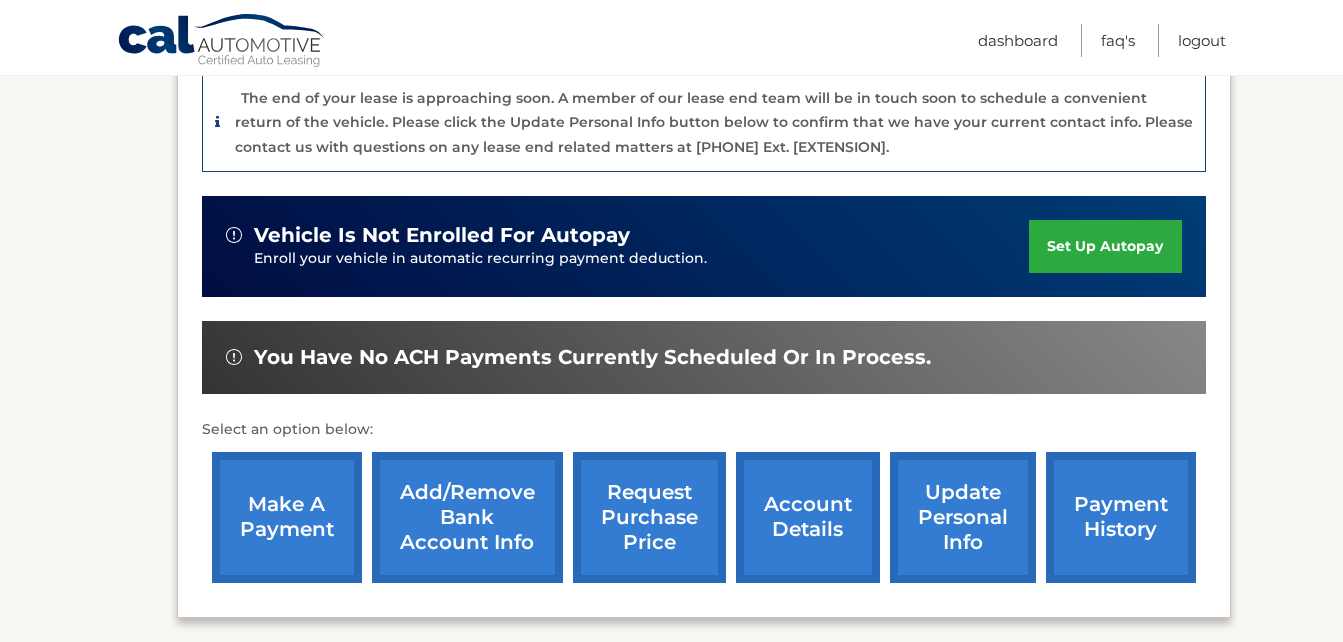 click on "account details" at bounding box center [808, 517] 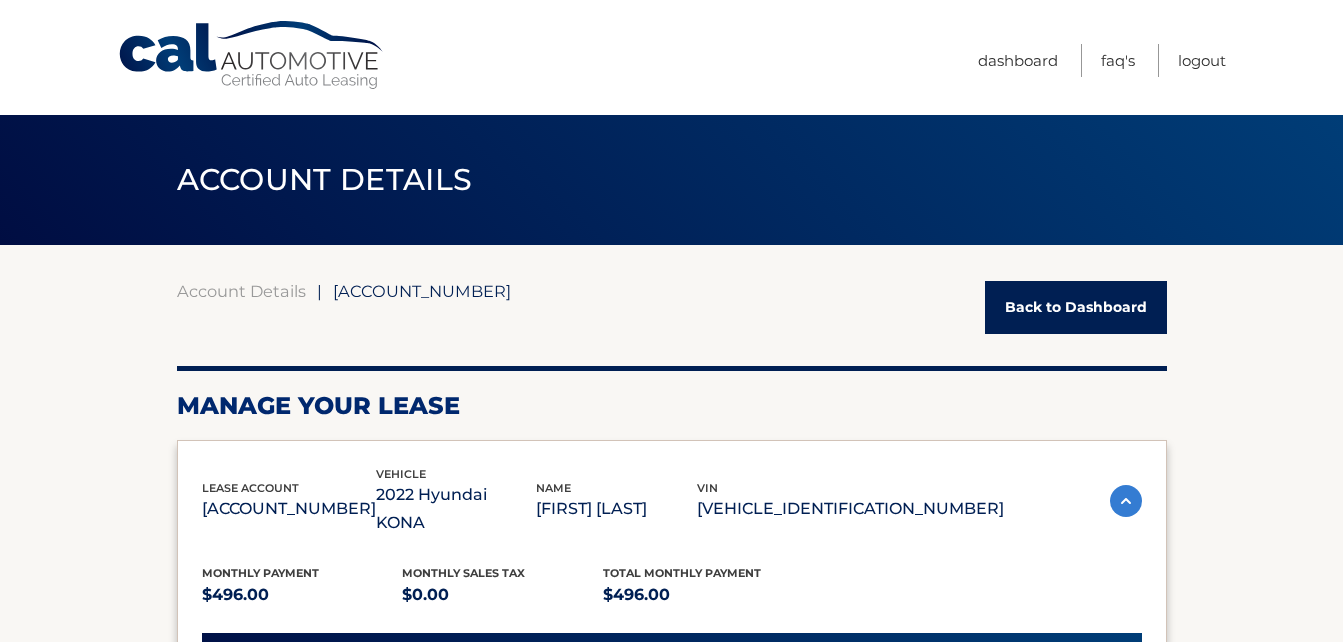 scroll, scrollTop: 0, scrollLeft: 0, axis: both 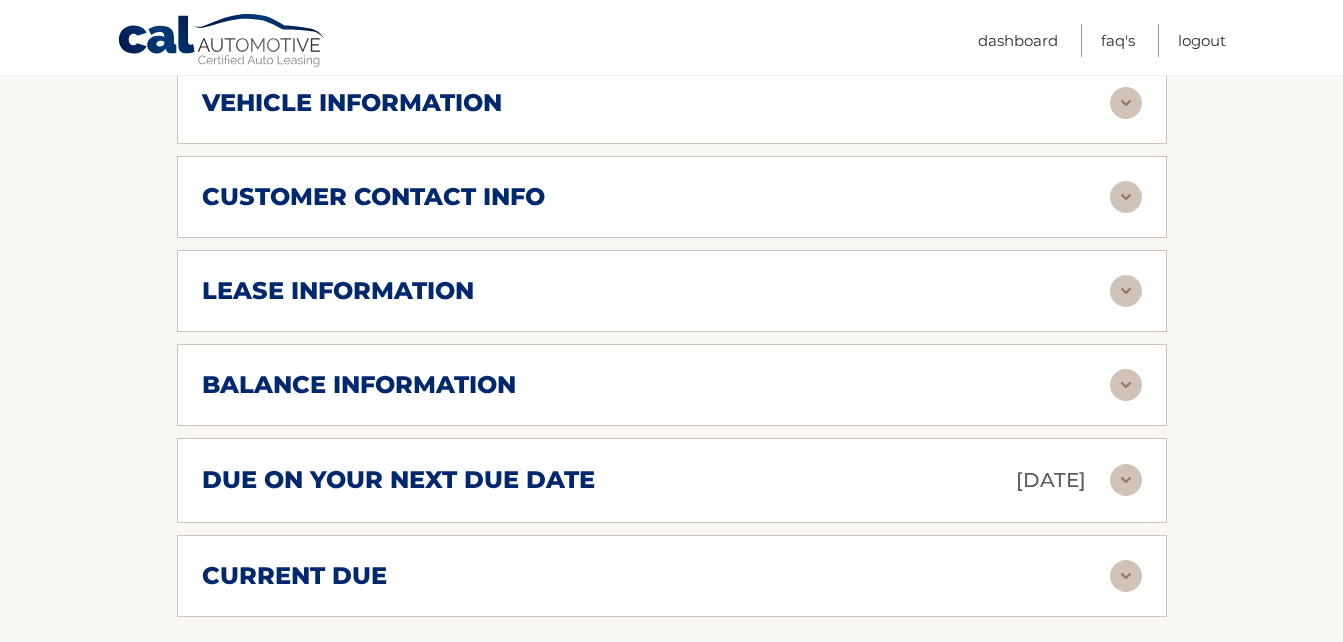 click at bounding box center (1126, 291) 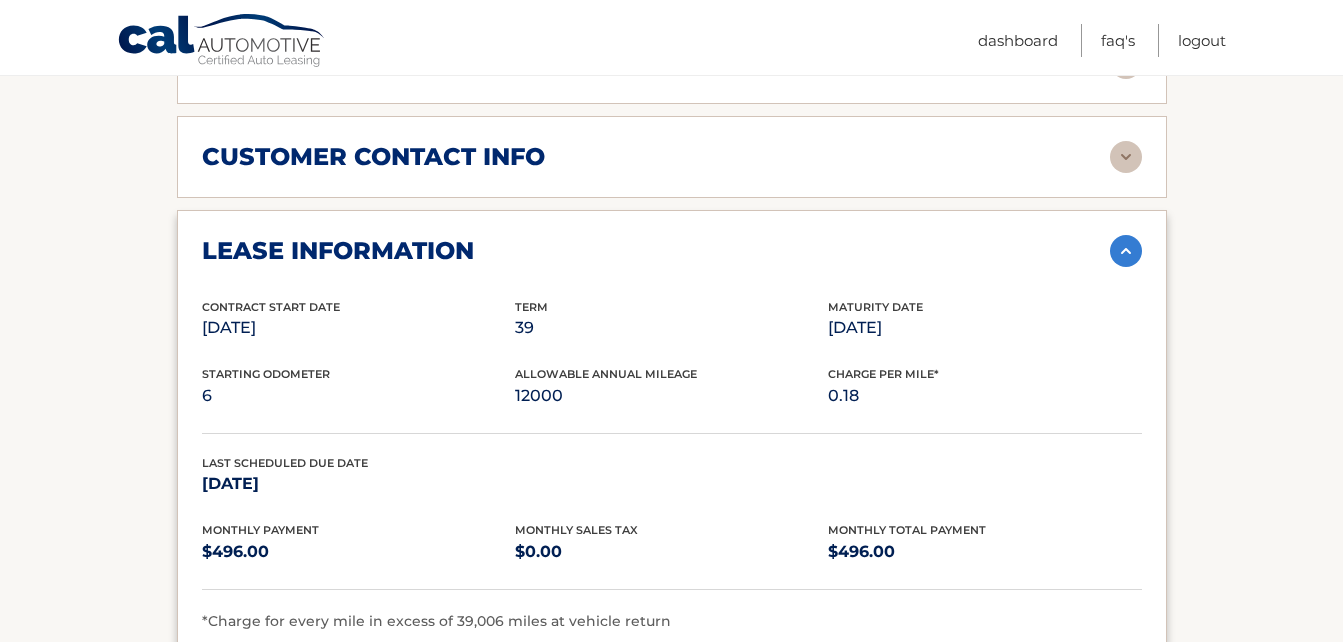 scroll, scrollTop: 1200, scrollLeft: 0, axis: vertical 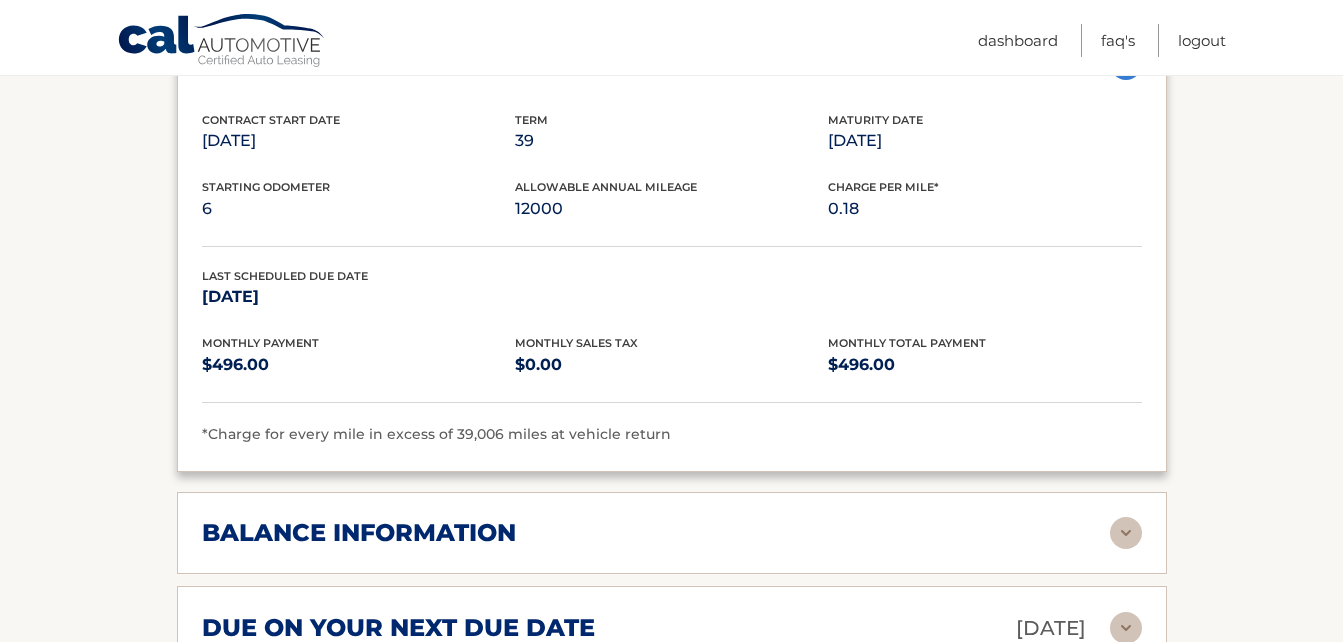 click at bounding box center (1126, 533) 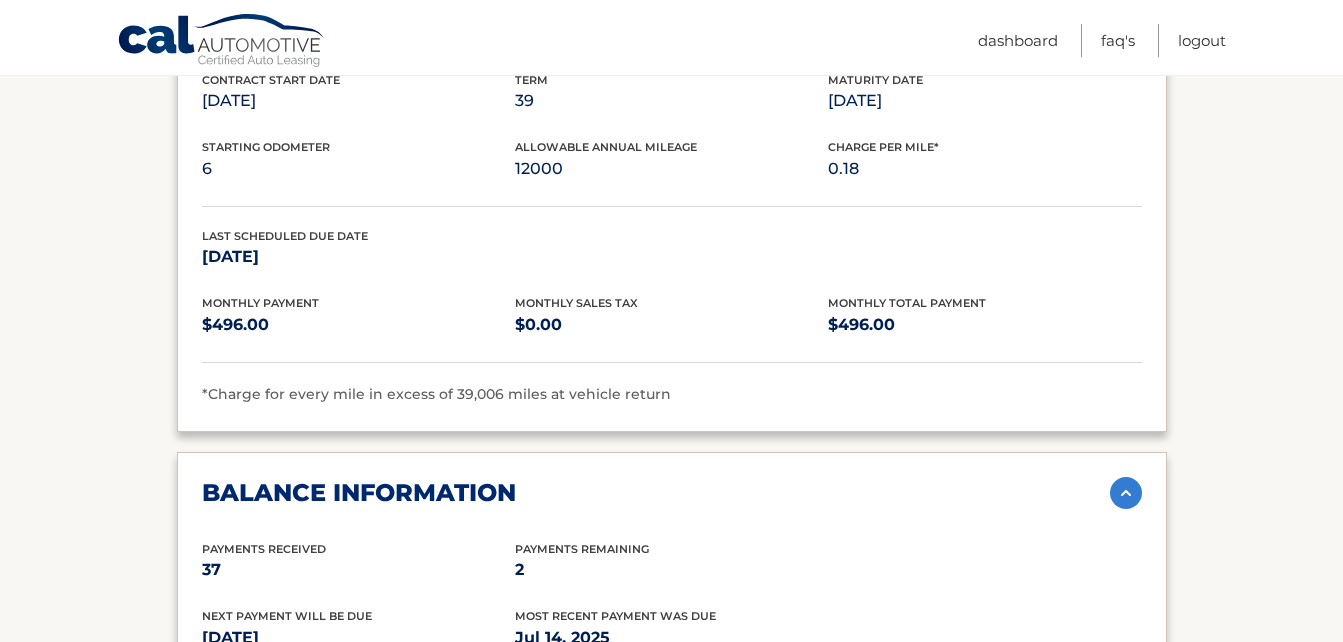 scroll, scrollTop: 1347, scrollLeft: 0, axis: vertical 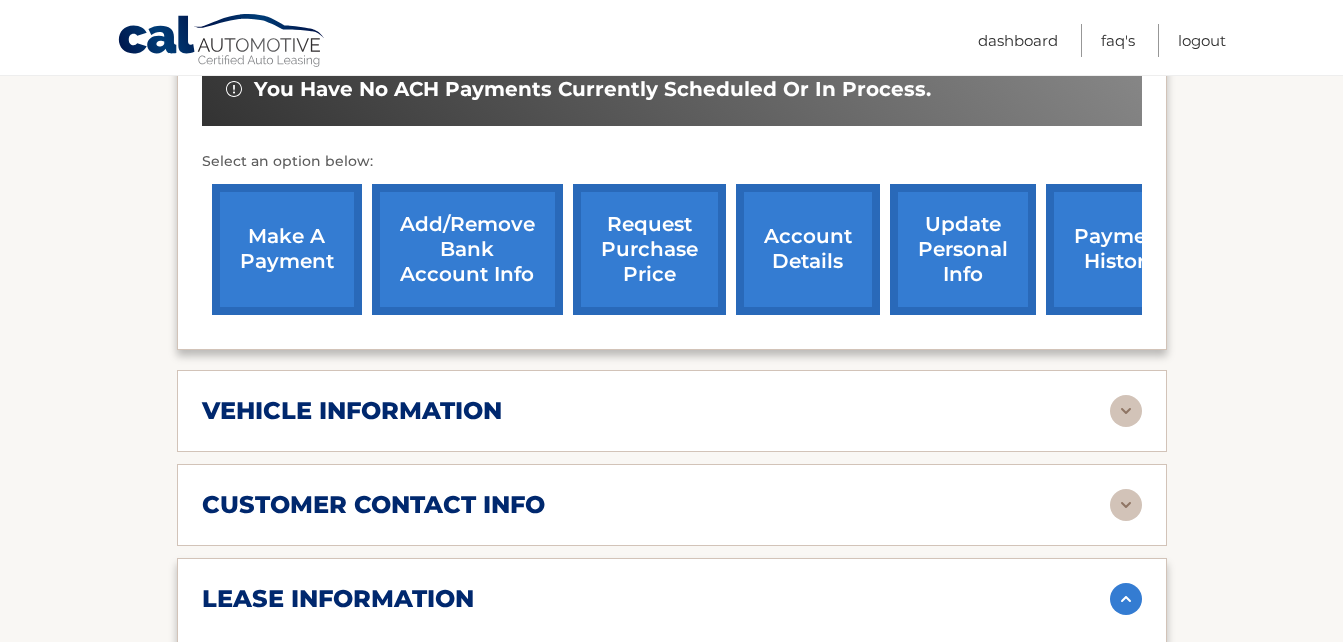 click on "request purchase price" at bounding box center (649, 249) 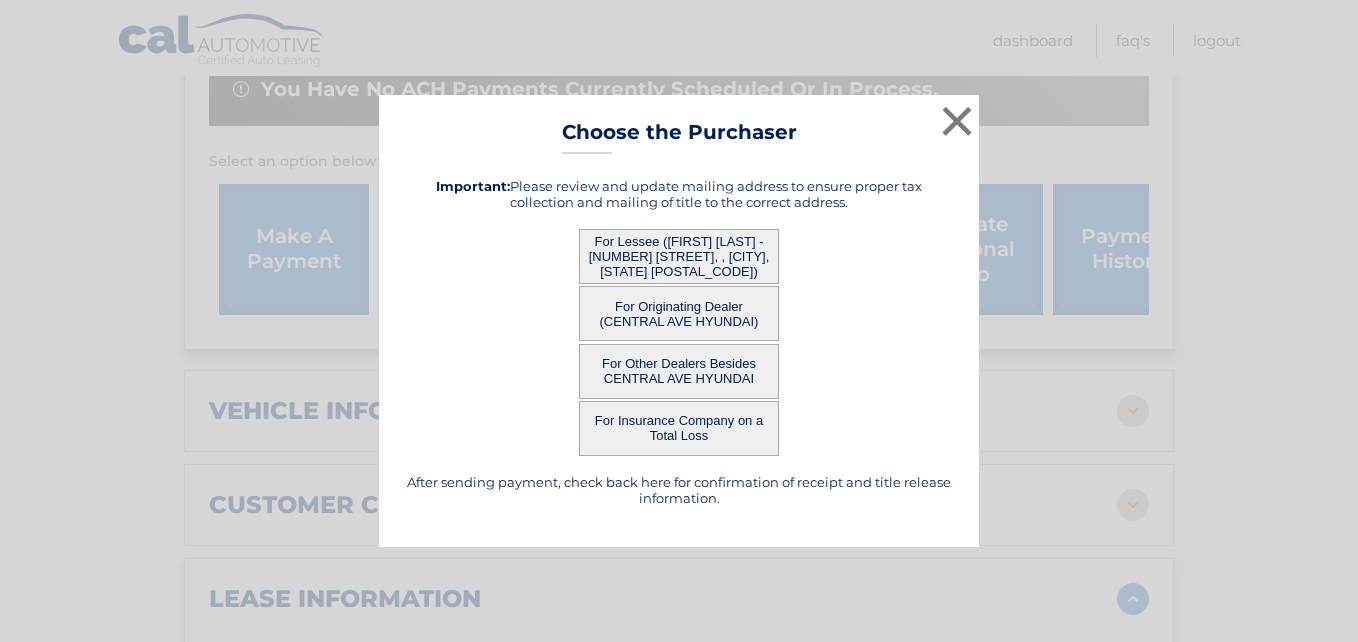 click on "For Lessee ([FIRST] [LAST] - [NUMBER] [STREET], , [CITY], [STATE] [POSTAL_CODE])" at bounding box center (679, 256) 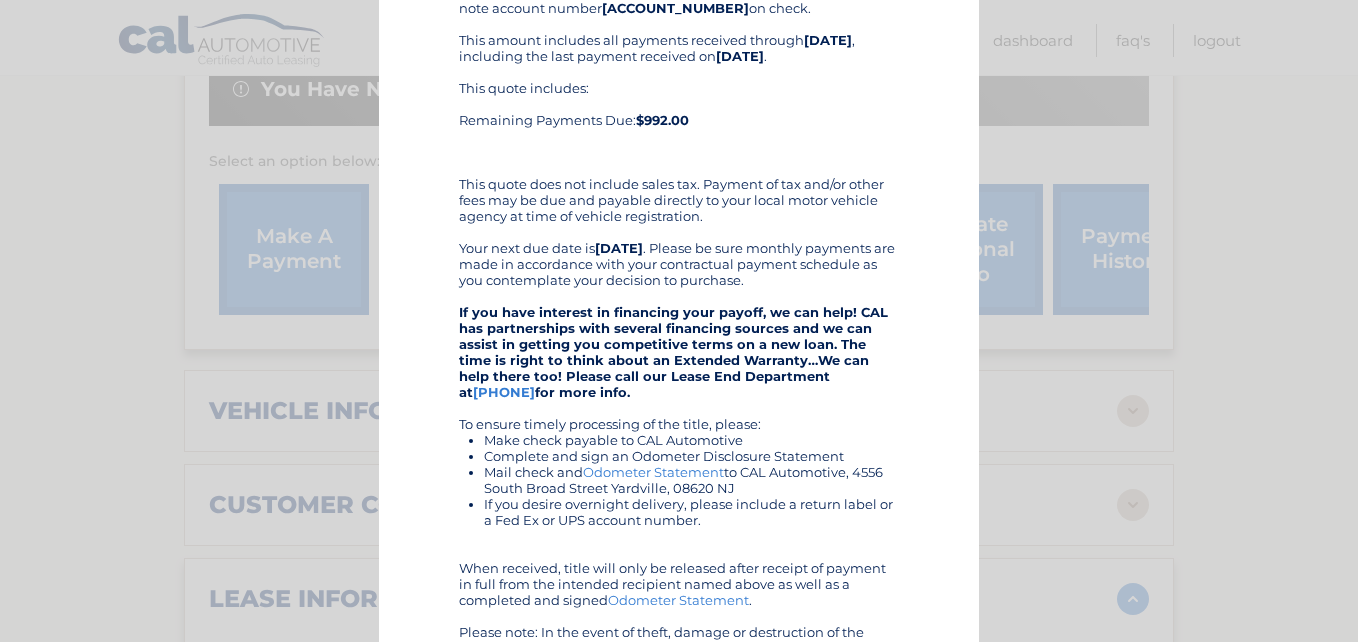 scroll, scrollTop: 280, scrollLeft: 0, axis: vertical 